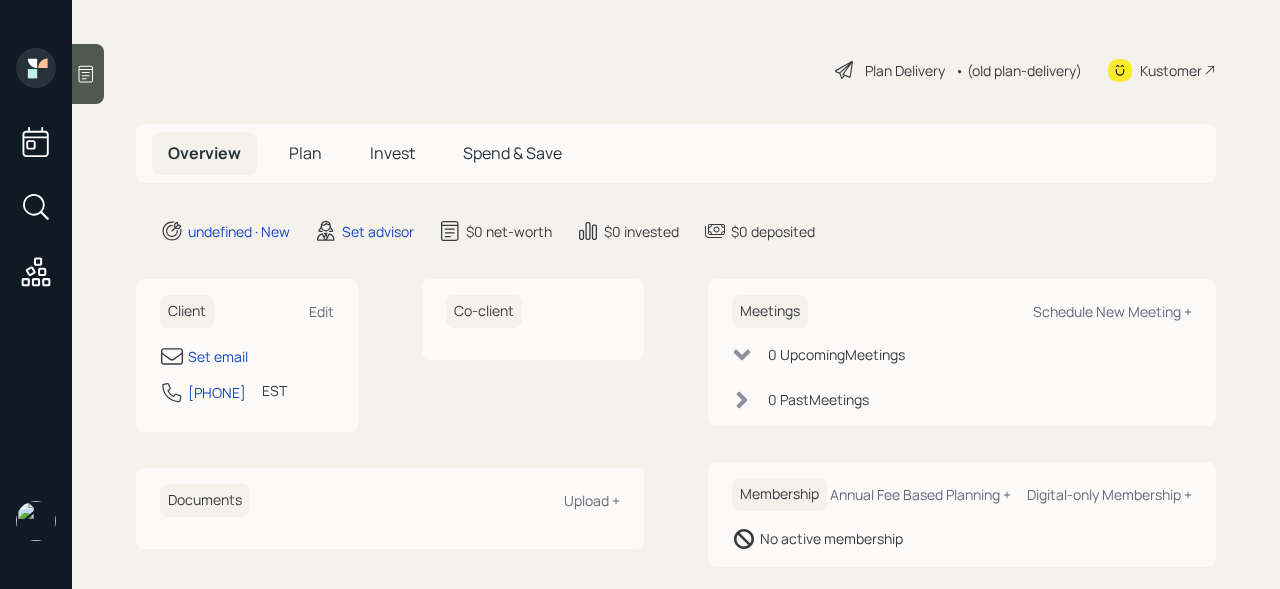 scroll, scrollTop: 0, scrollLeft: 0, axis: both 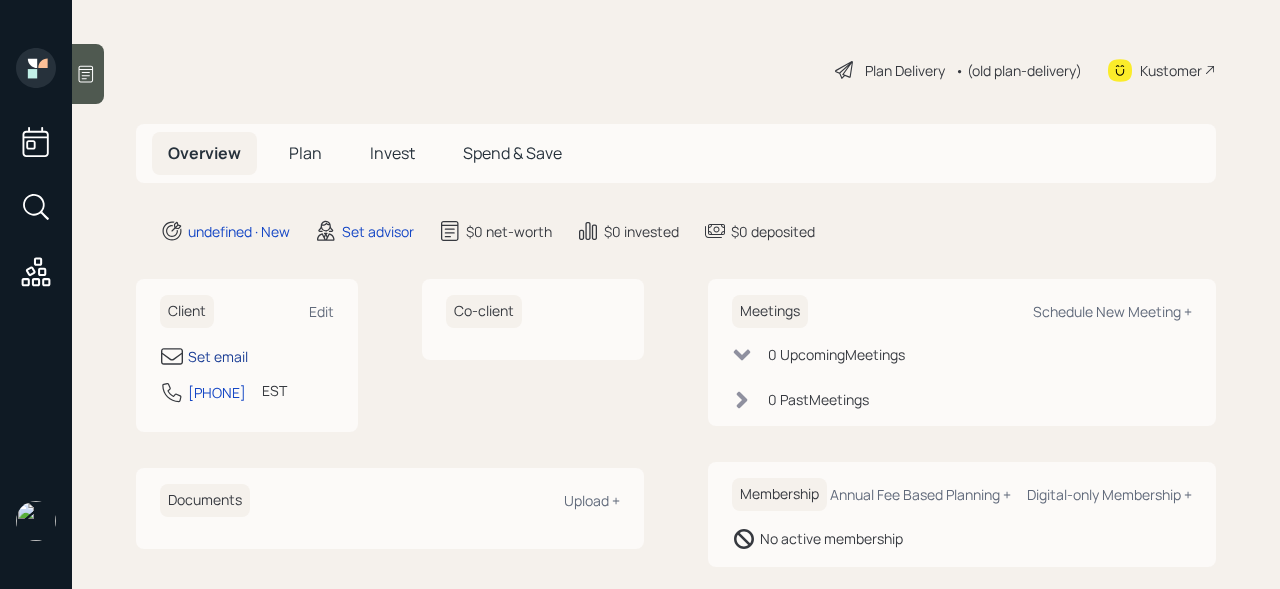 click on "Set email" at bounding box center [218, 356] 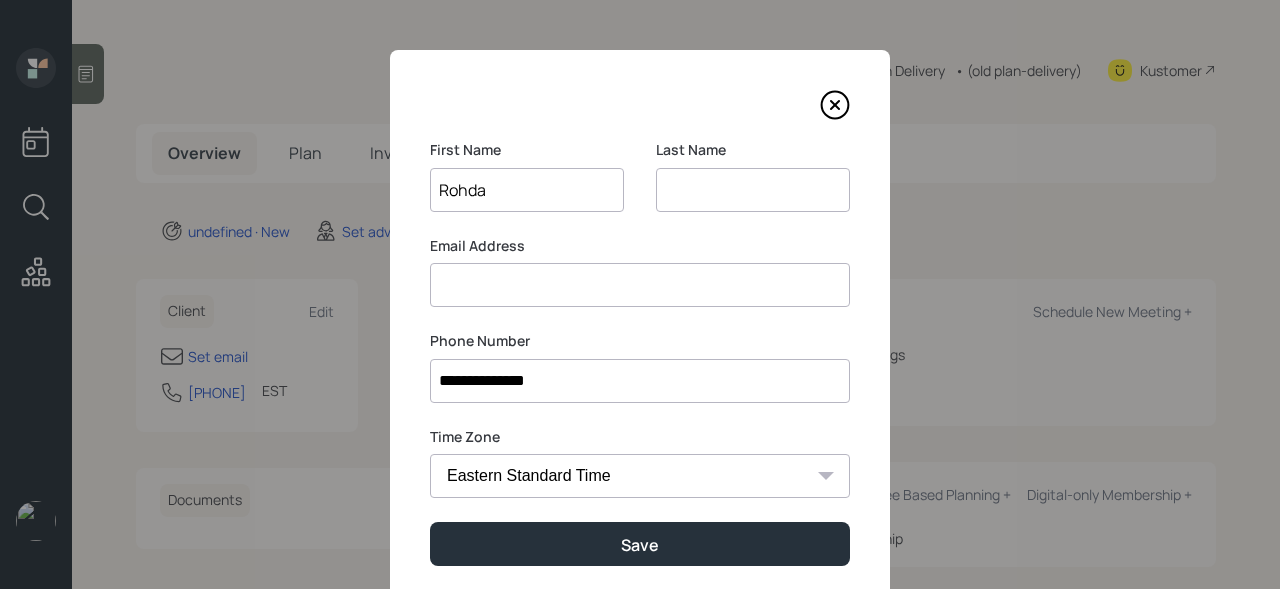 type on "Rohda" 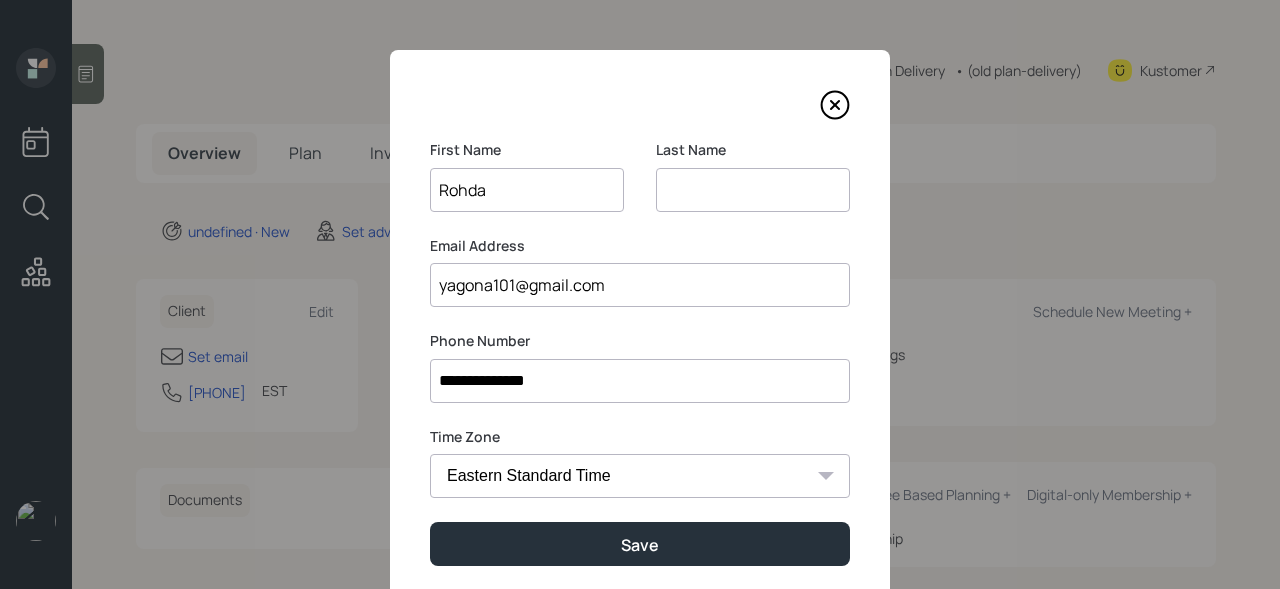 type on "yagona101@gmail.com" 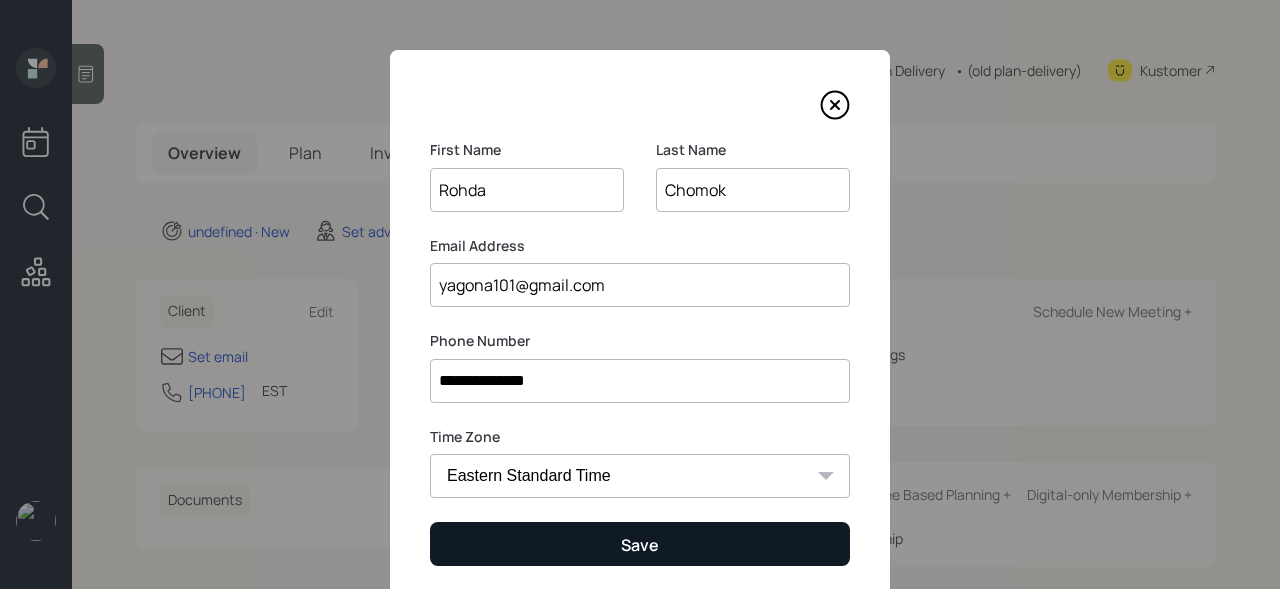 type on "Chomok" 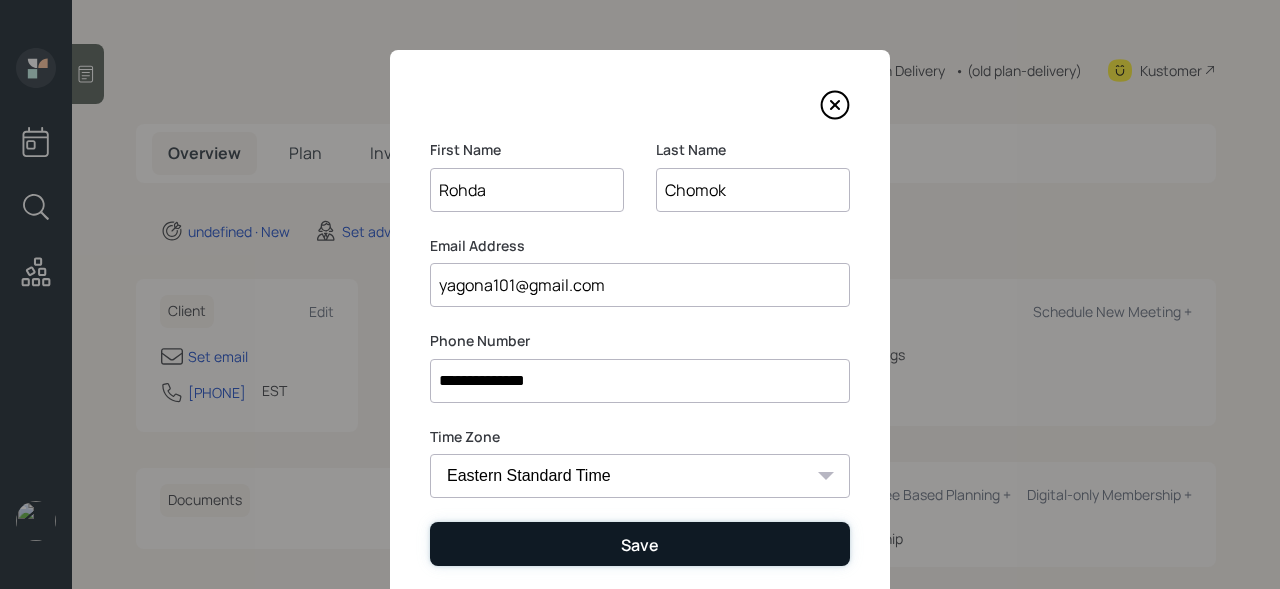 click on "Save" at bounding box center (640, 543) 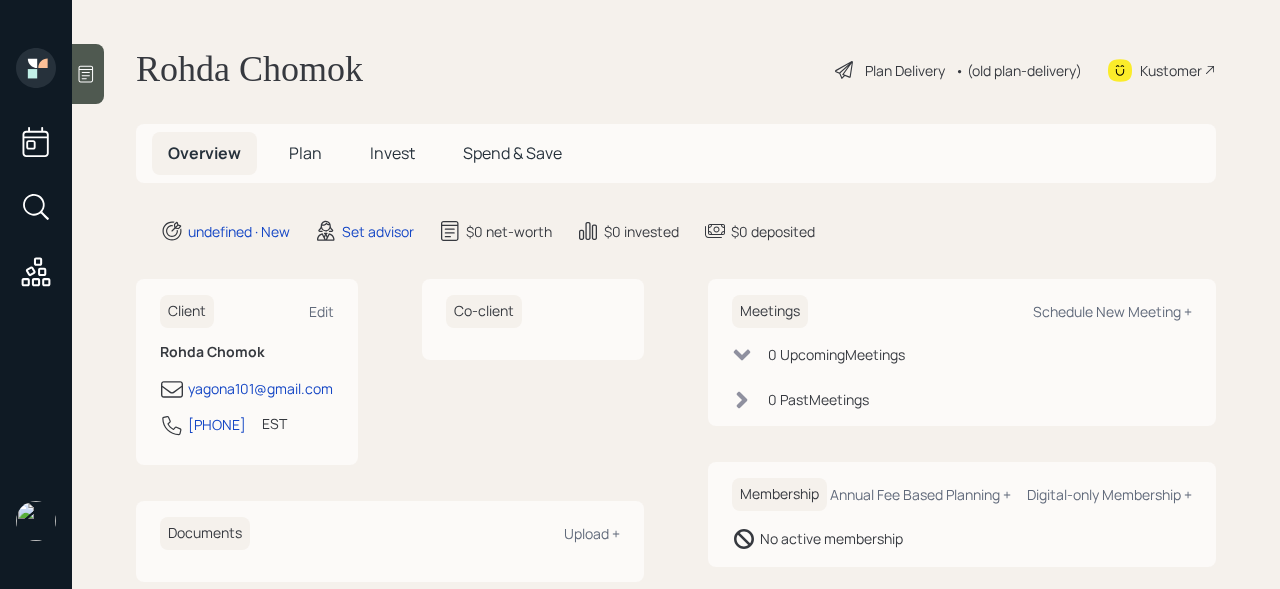 click at bounding box center (88, 74) 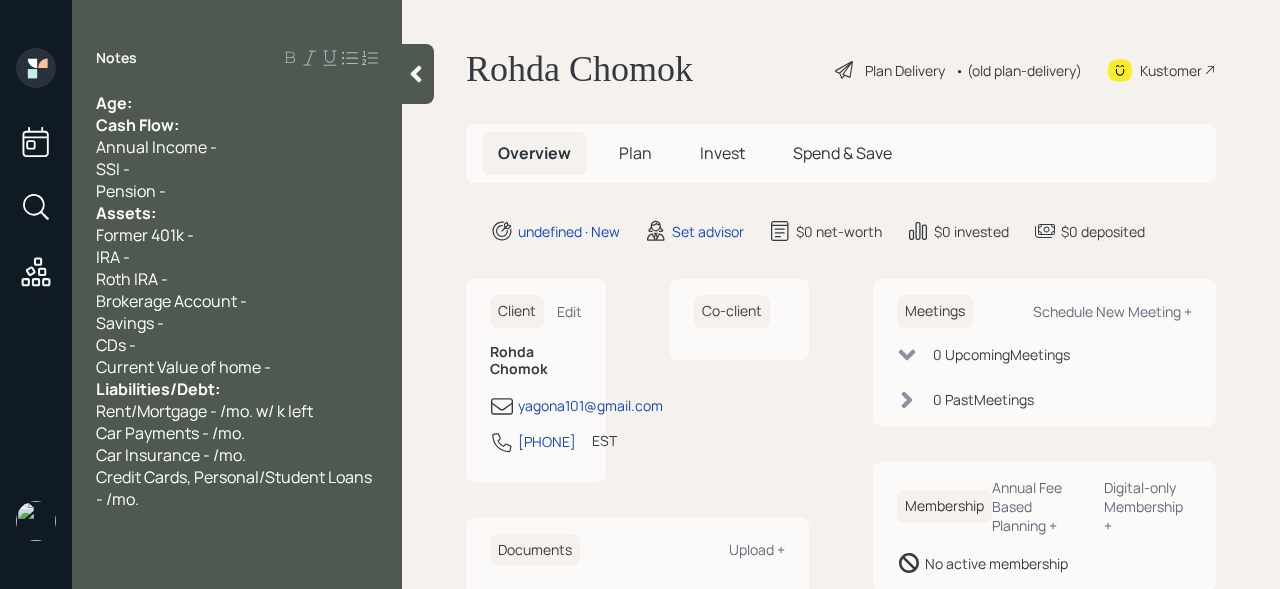 click on "Age:" at bounding box center (237, 103) 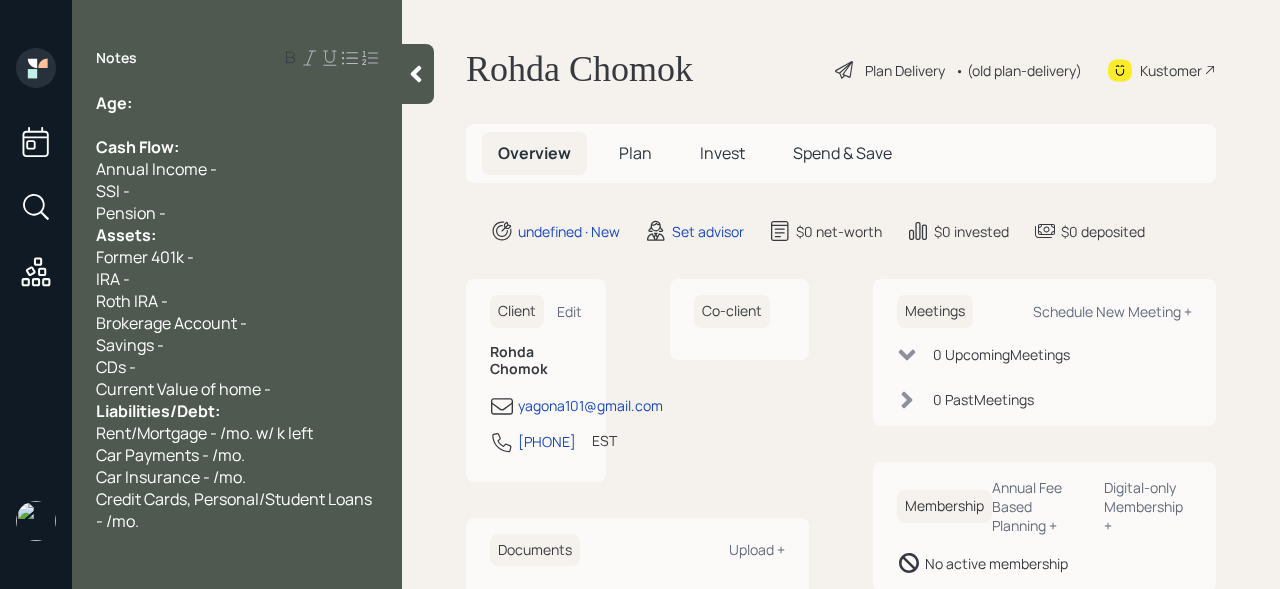 click on "Pension -" at bounding box center (237, 103) 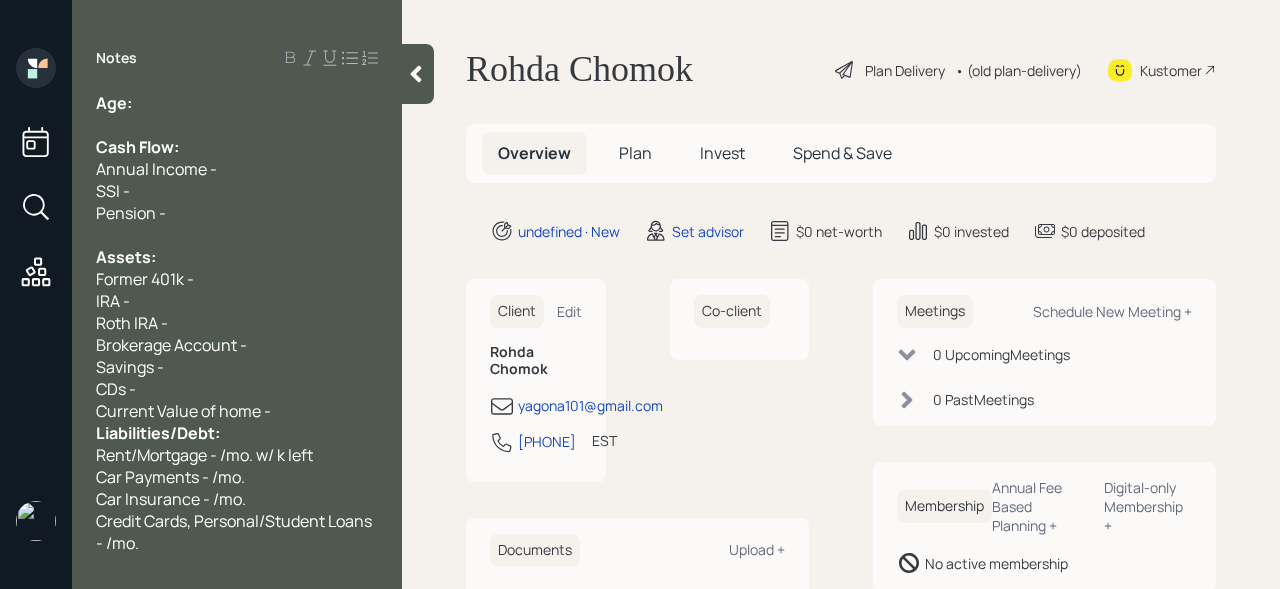 click on "Current Value of home -" at bounding box center [237, 103] 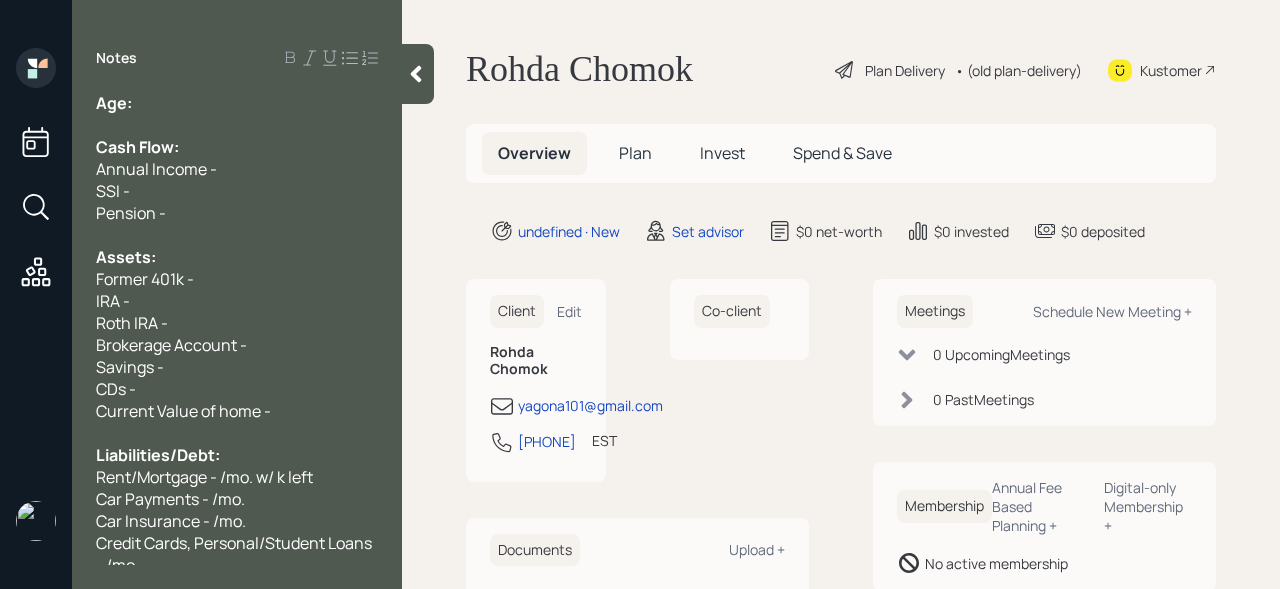 click on "IRA -" at bounding box center (237, 103) 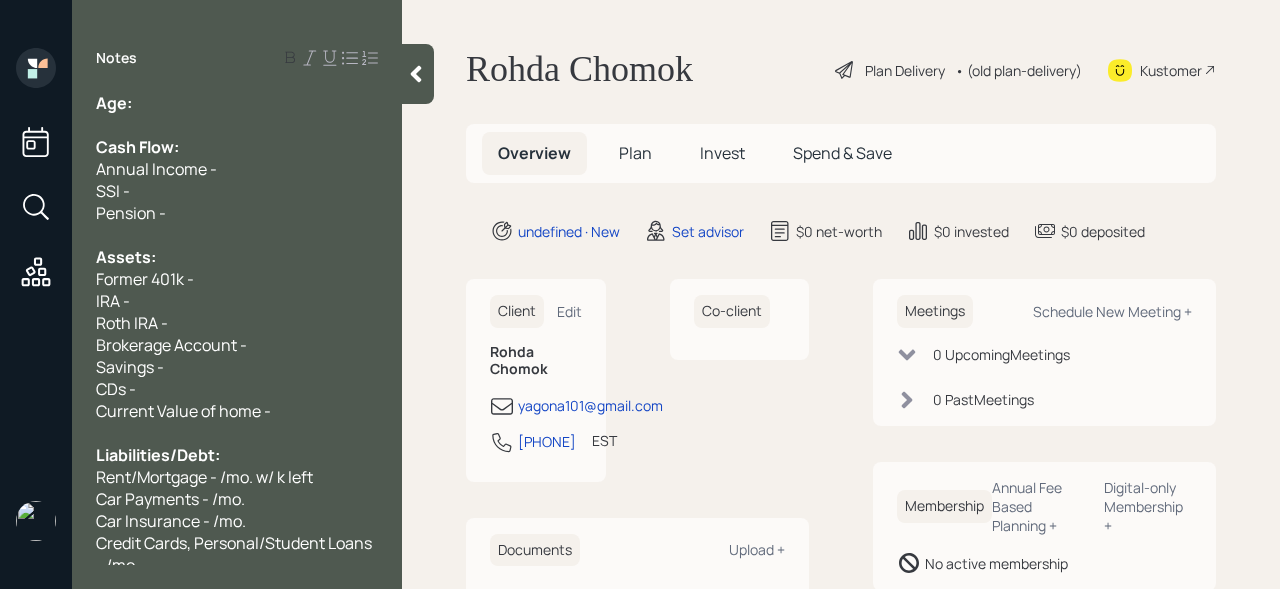 click on "IRA -" at bounding box center (237, 103) 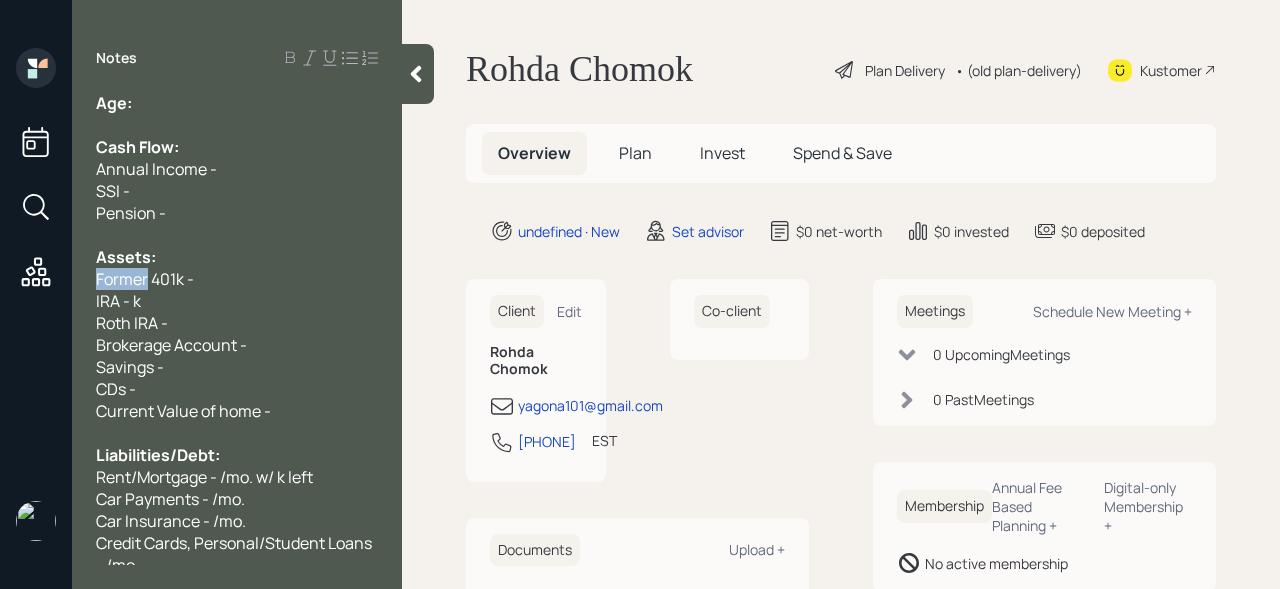 drag, startPoint x: 146, startPoint y: 273, endPoint x: 57, endPoint y: 273, distance: 89 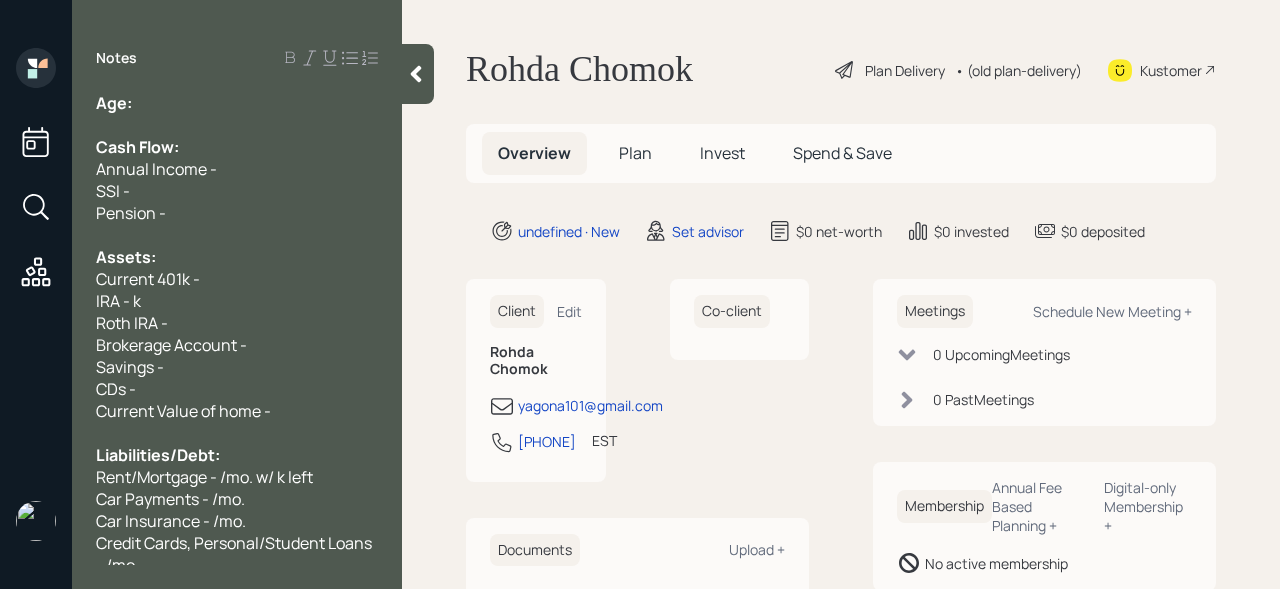 click on "Current 401k -" at bounding box center (237, 103) 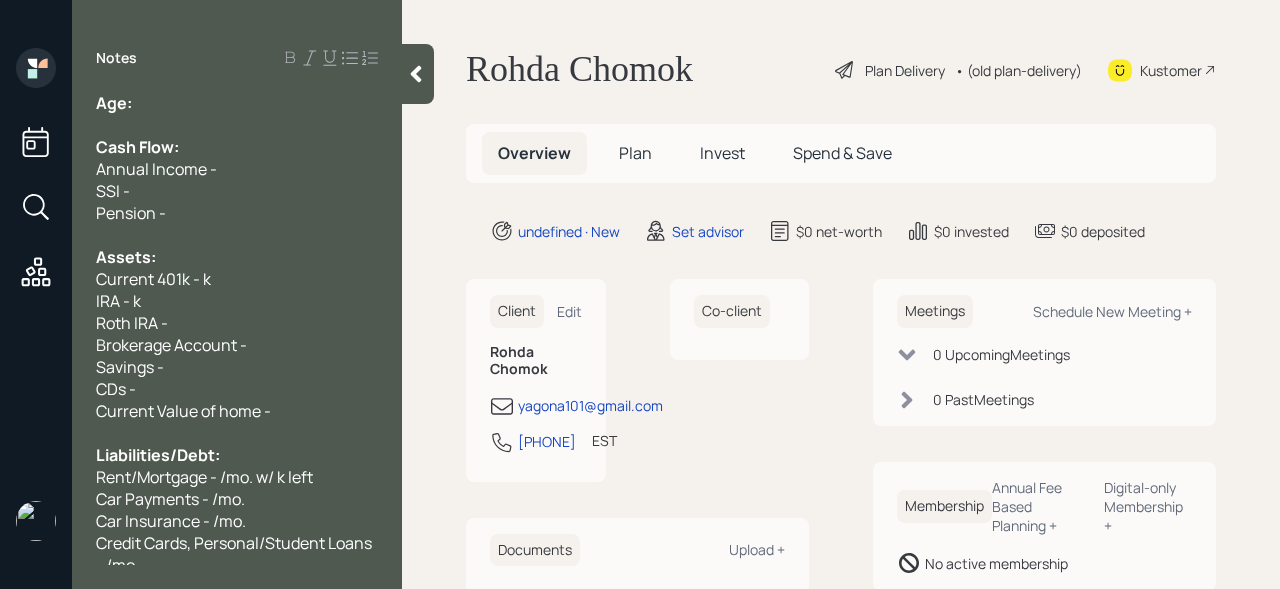 click on "IRA - k" at bounding box center [237, 103] 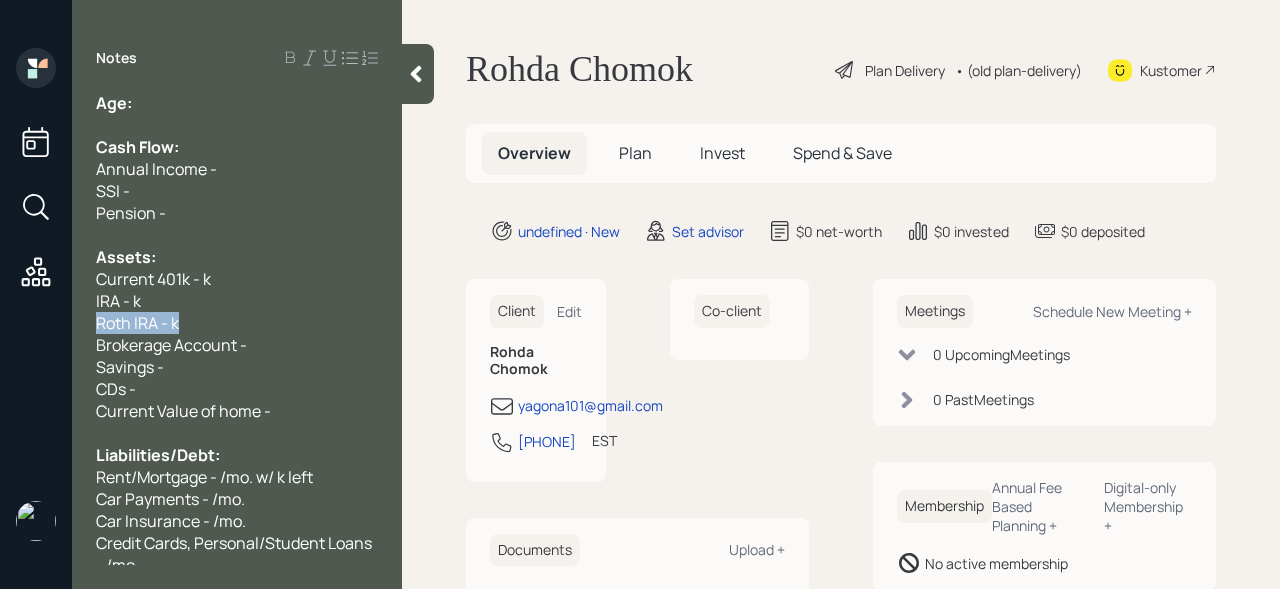 drag, startPoint x: 221, startPoint y: 320, endPoint x: 0, endPoint y: 320, distance: 221 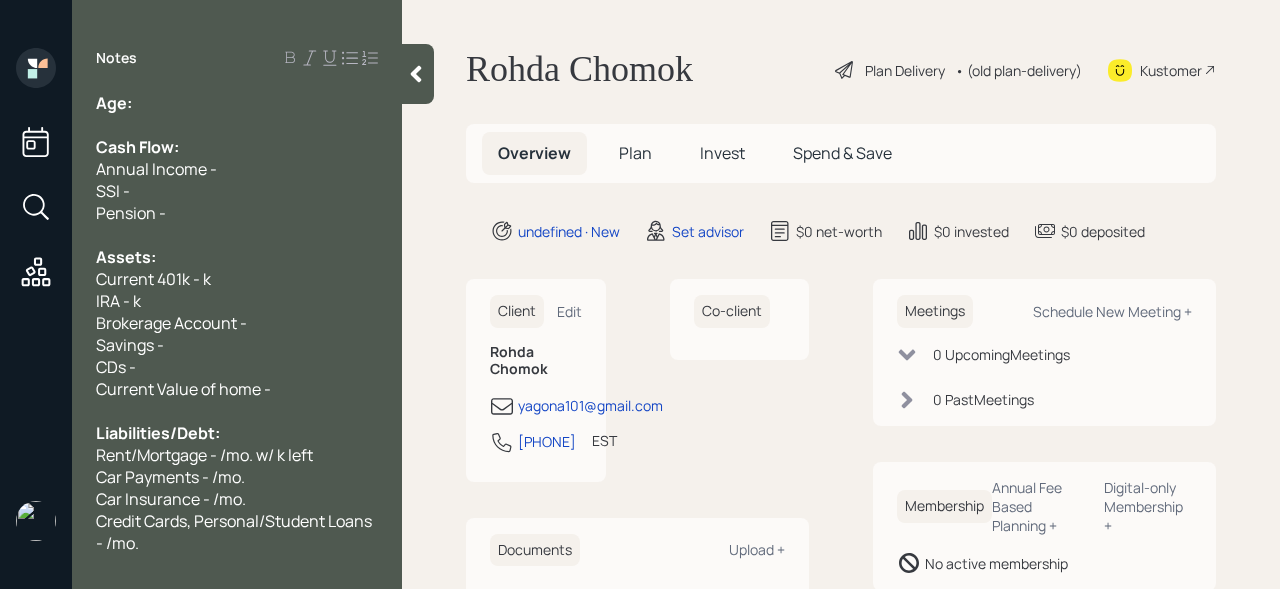 click at bounding box center [36, 207] 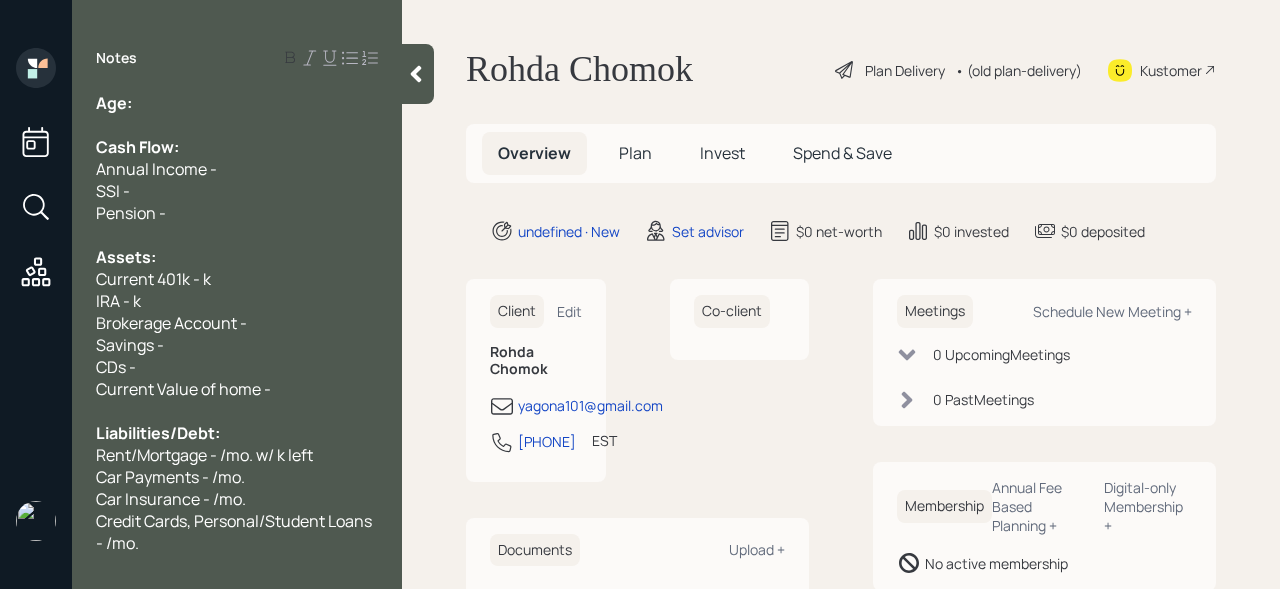 click on "Age:" at bounding box center (237, 103) 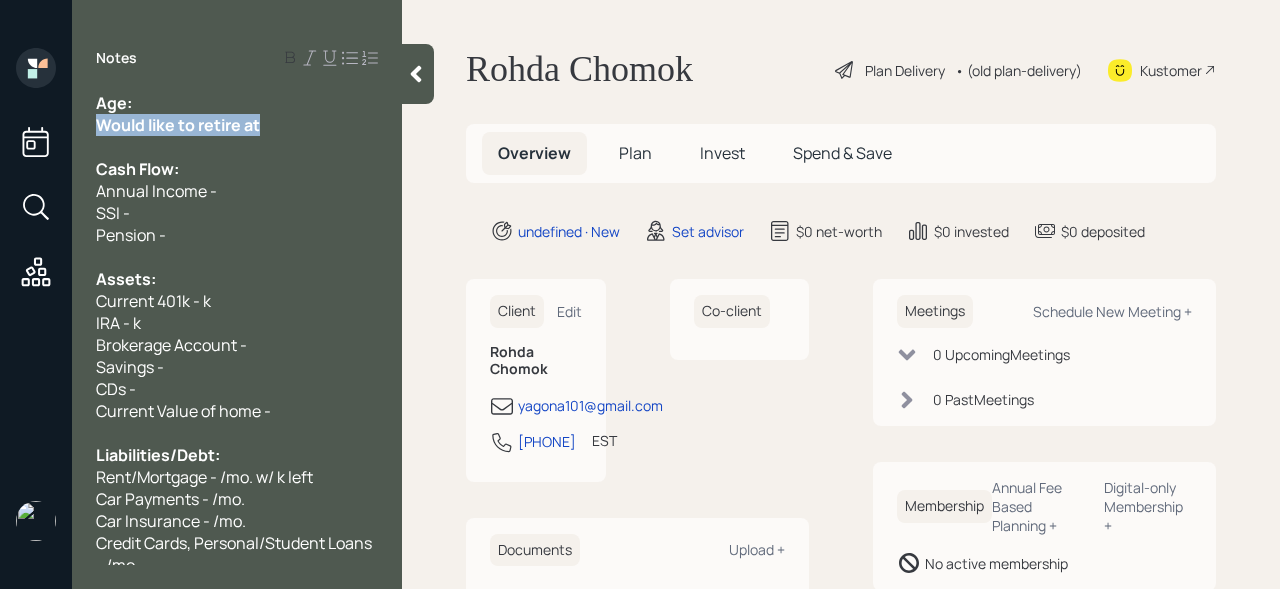 drag, startPoint x: 291, startPoint y: 122, endPoint x: 7, endPoint y: 122, distance: 284 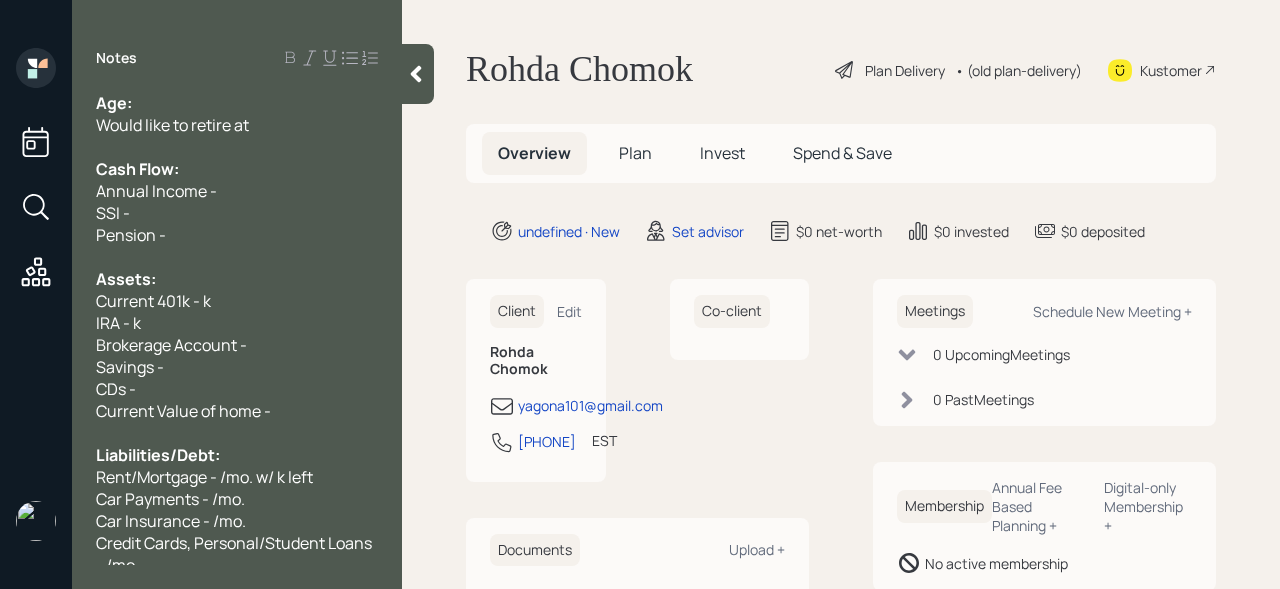 click on "Would like to retire at" at bounding box center [237, 103] 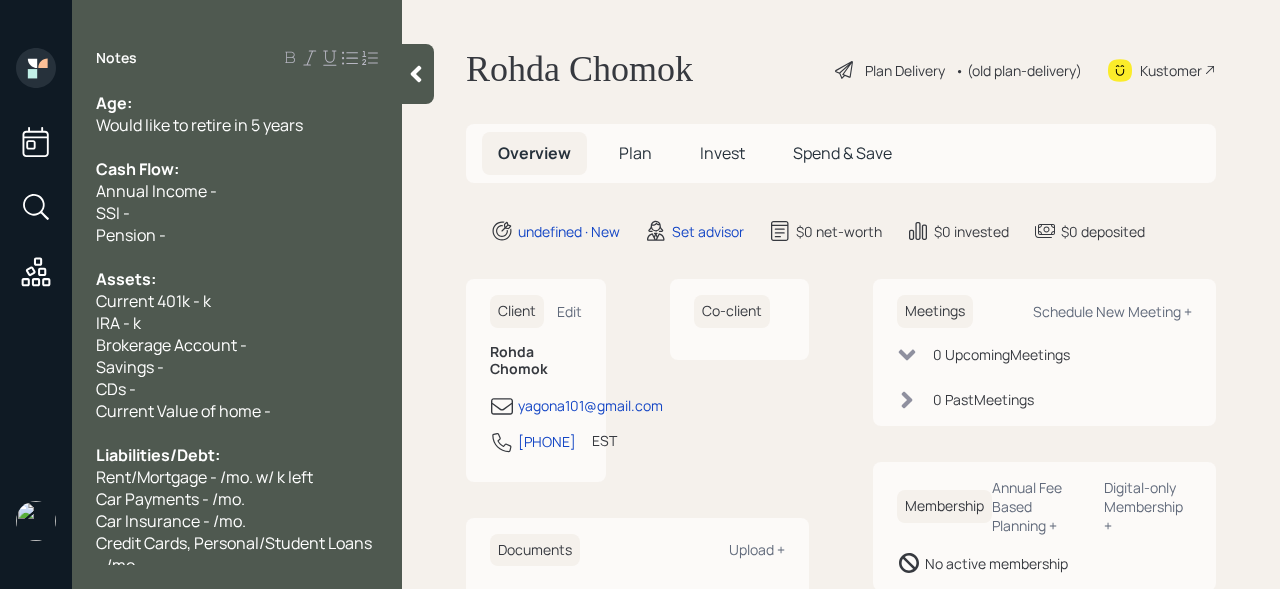 click on "Age:" at bounding box center (237, 103) 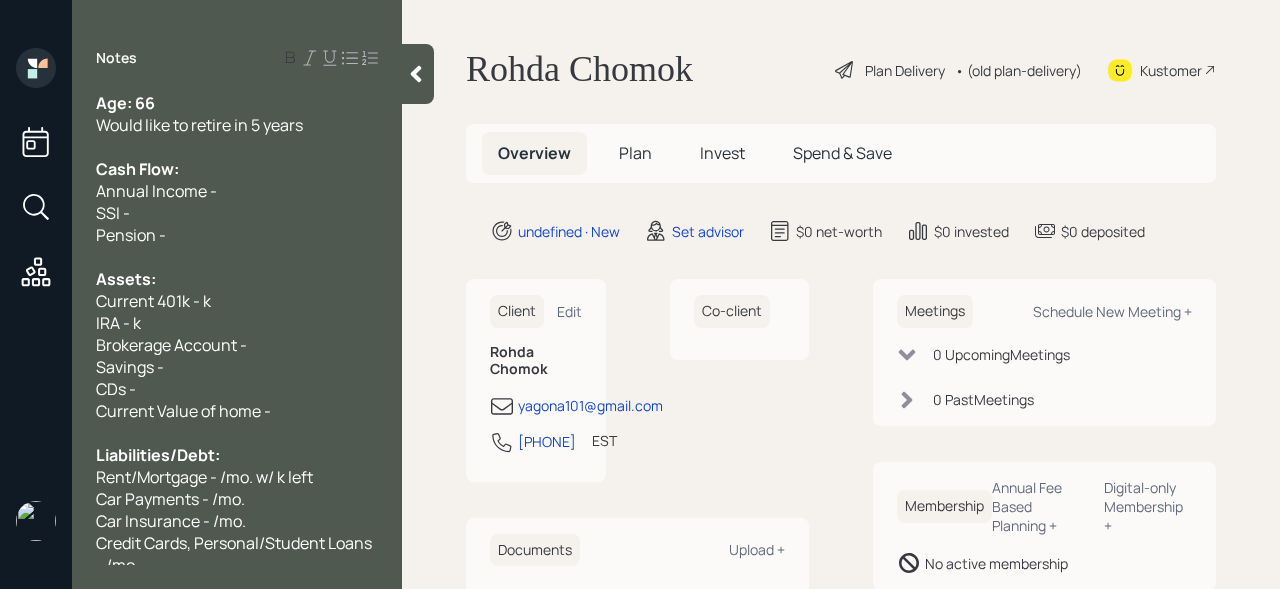 click on "Annual Income -" at bounding box center [125, 103] 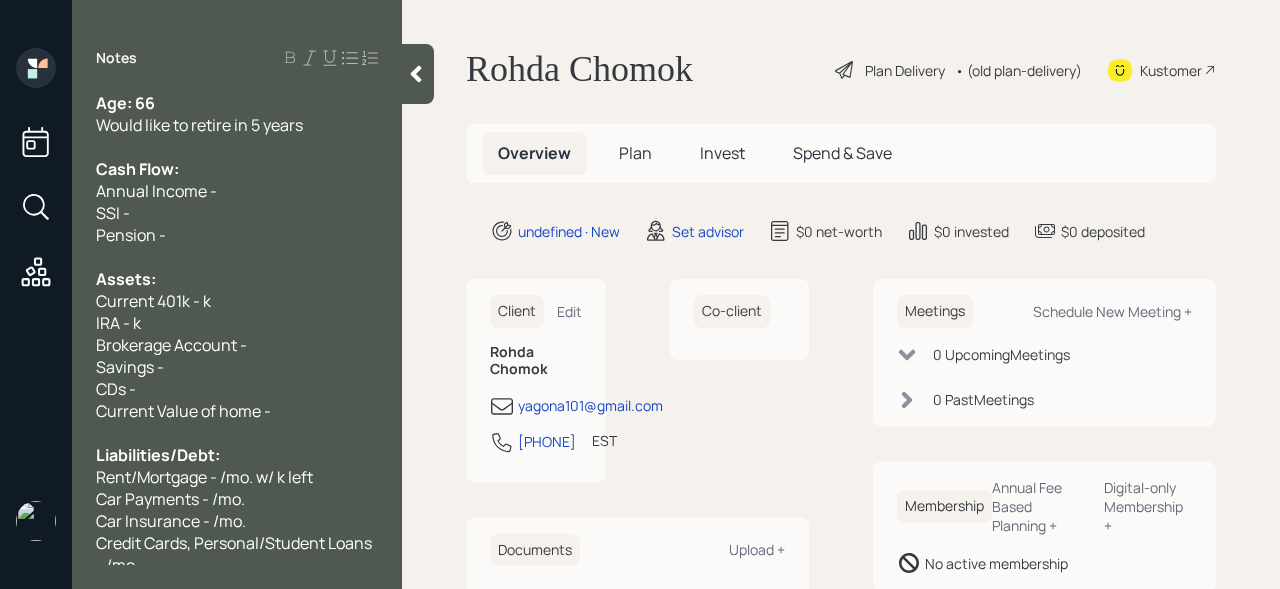click on "Annual Income -" at bounding box center [237, 103] 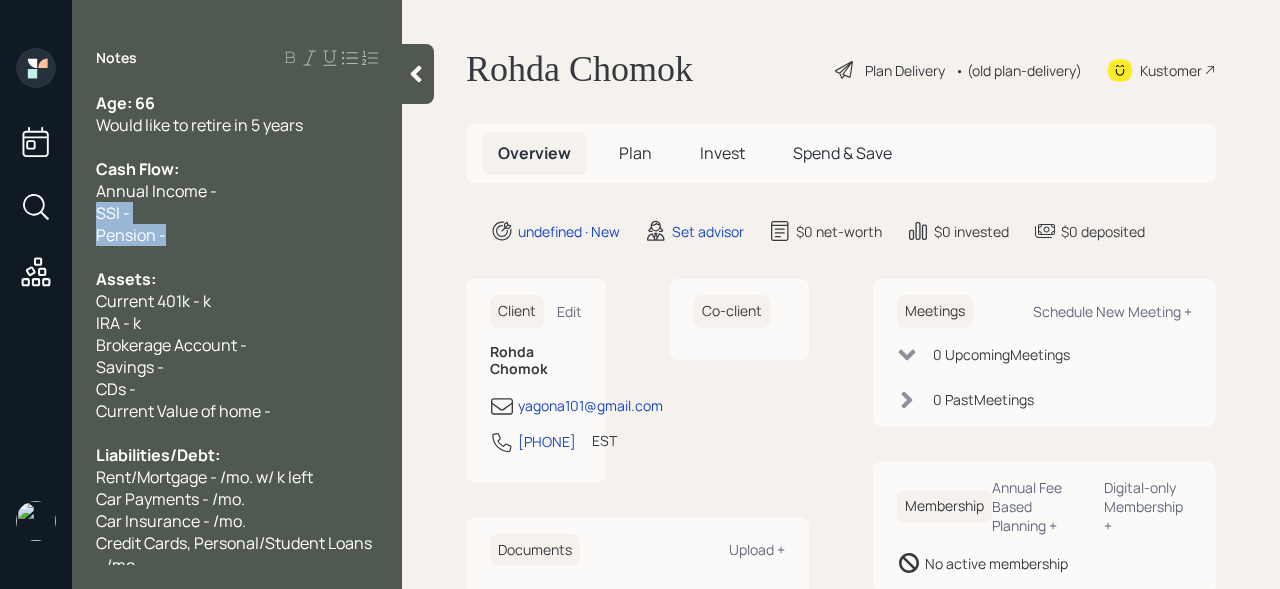 drag, startPoint x: 197, startPoint y: 230, endPoint x: 64, endPoint y: 218, distance: 133.54025 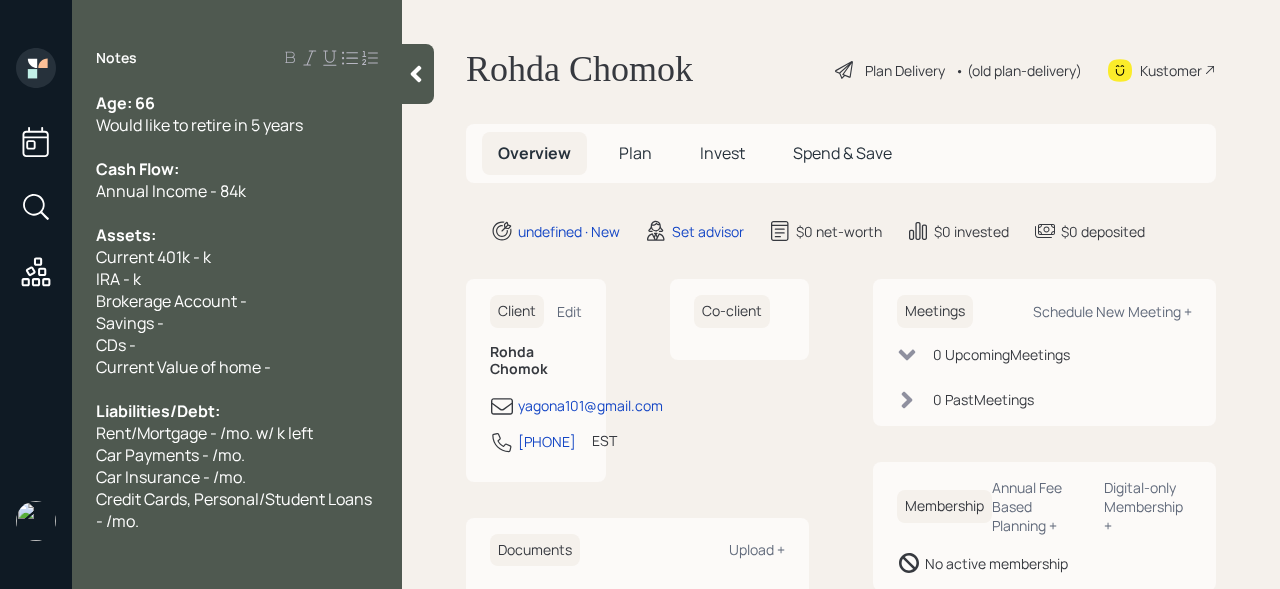 click at bounding box center (237, 103) 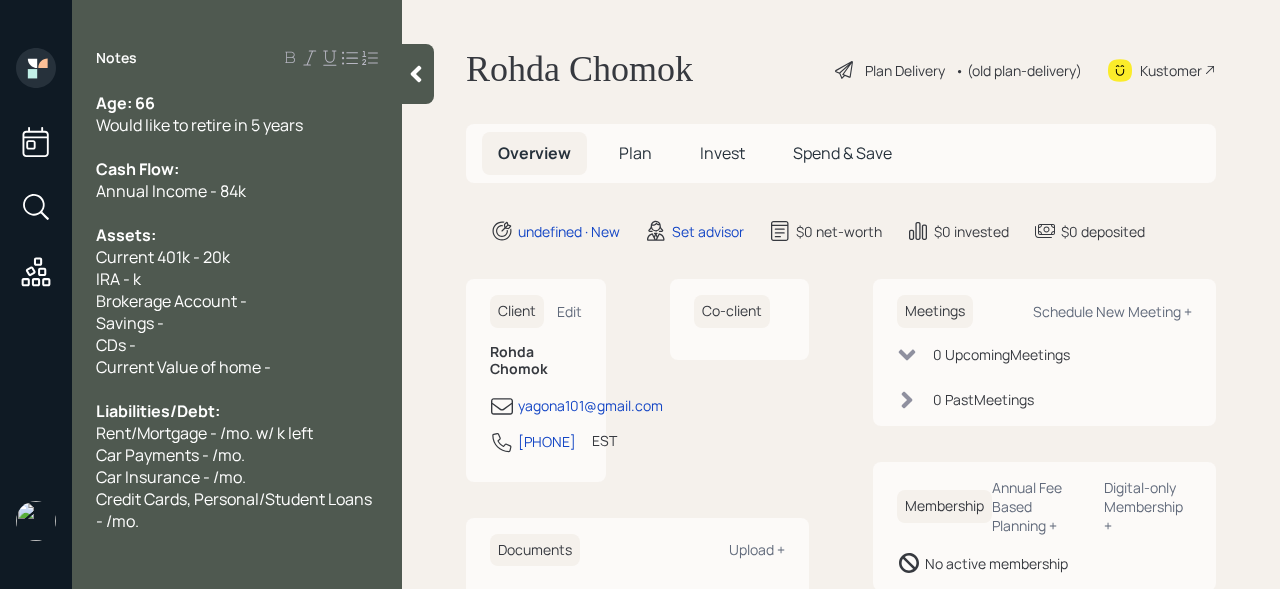 click on "IRA - k" at bounding box center [237, 103] 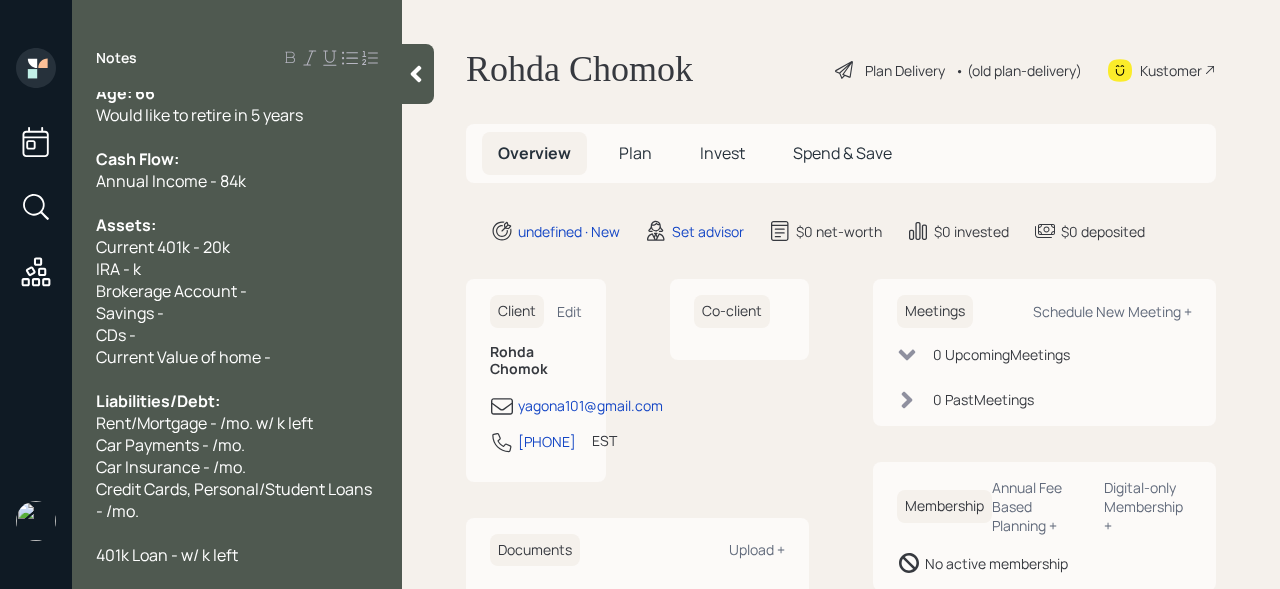click on "Brokerage Account -" at bounding box center [125, 93] 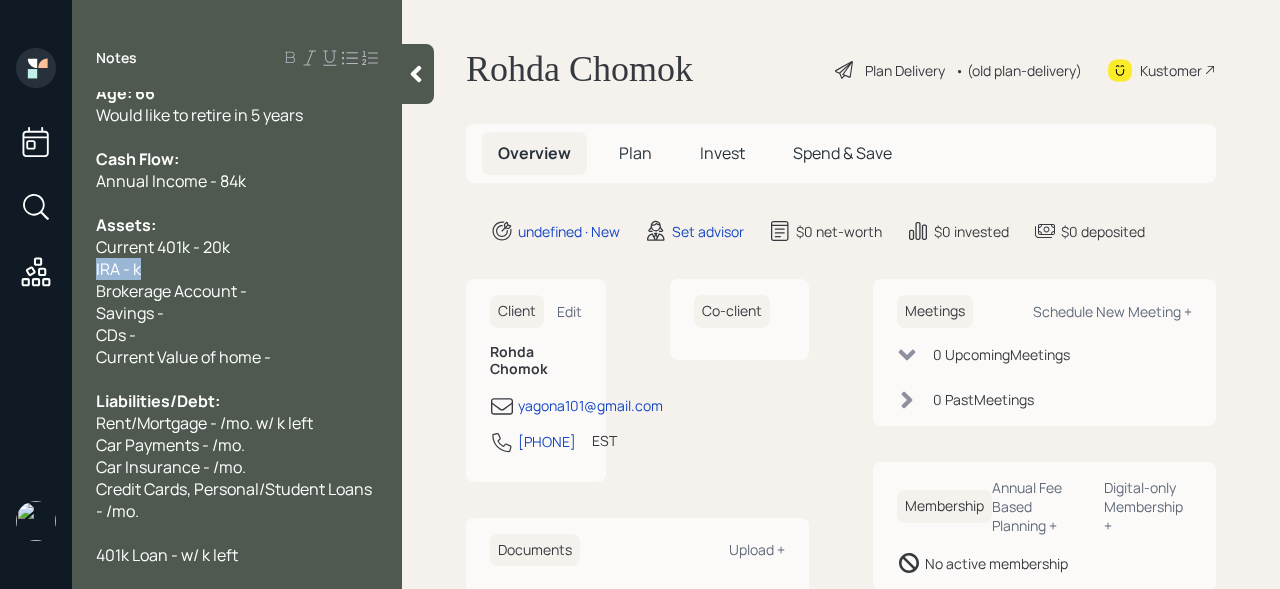 click on "IRA - k" at bounding box center (125, 93) 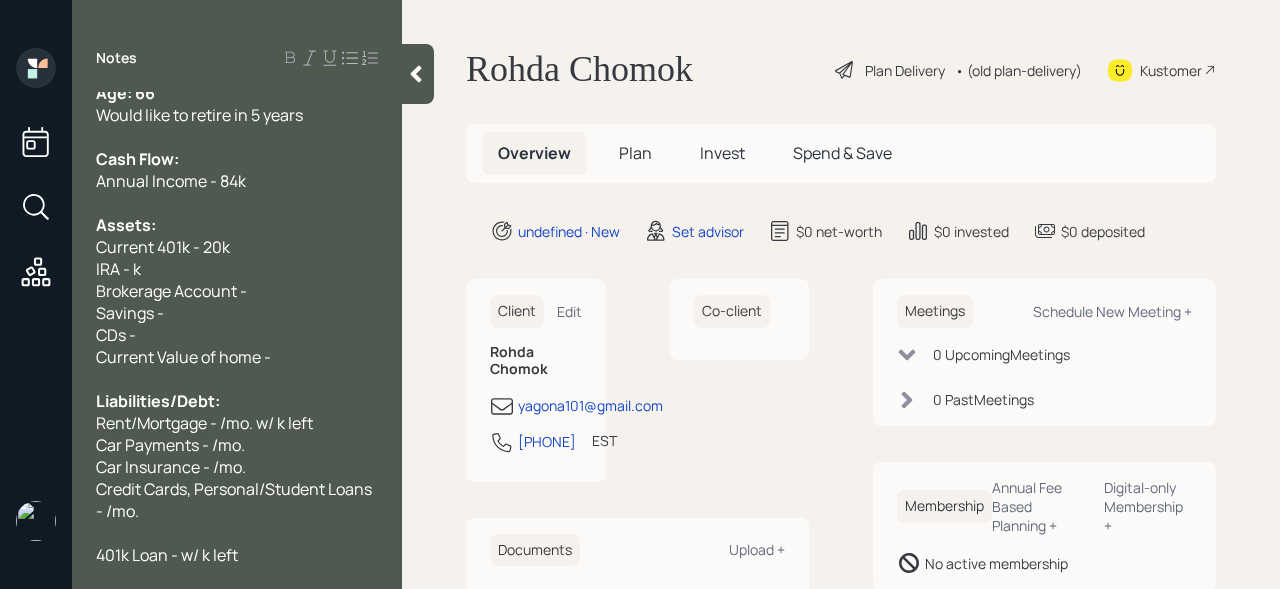 click on "Savings -" at bounding box center [237, 93] 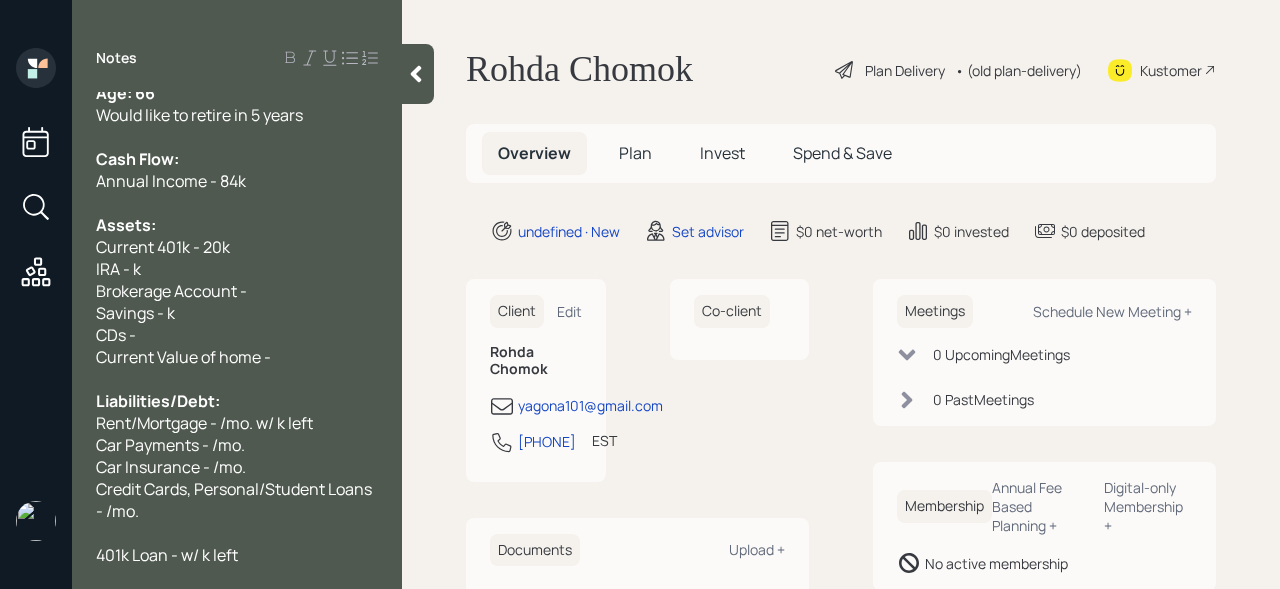drag, startPoint x: 189, startPoint y: 323, endPoint x: 180, endPoint y: 315, distance: 12.0415945 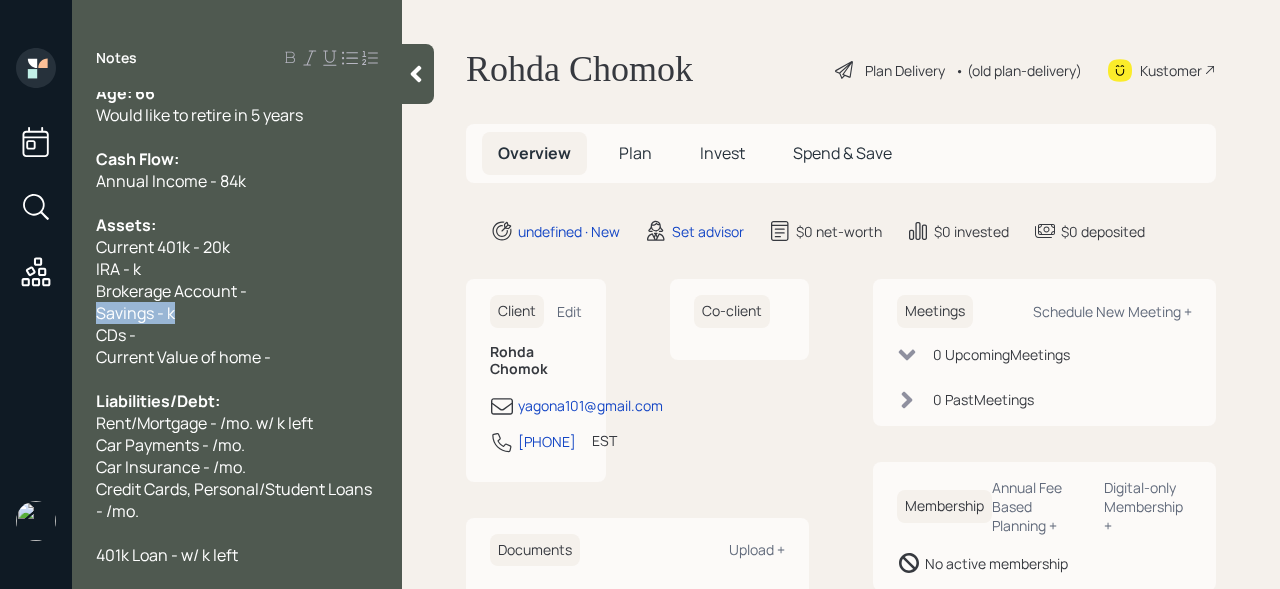 drag, startPoint x: 180, startPoint y: 315, endPoint x: 44, endPoint y: 315, distance: 136 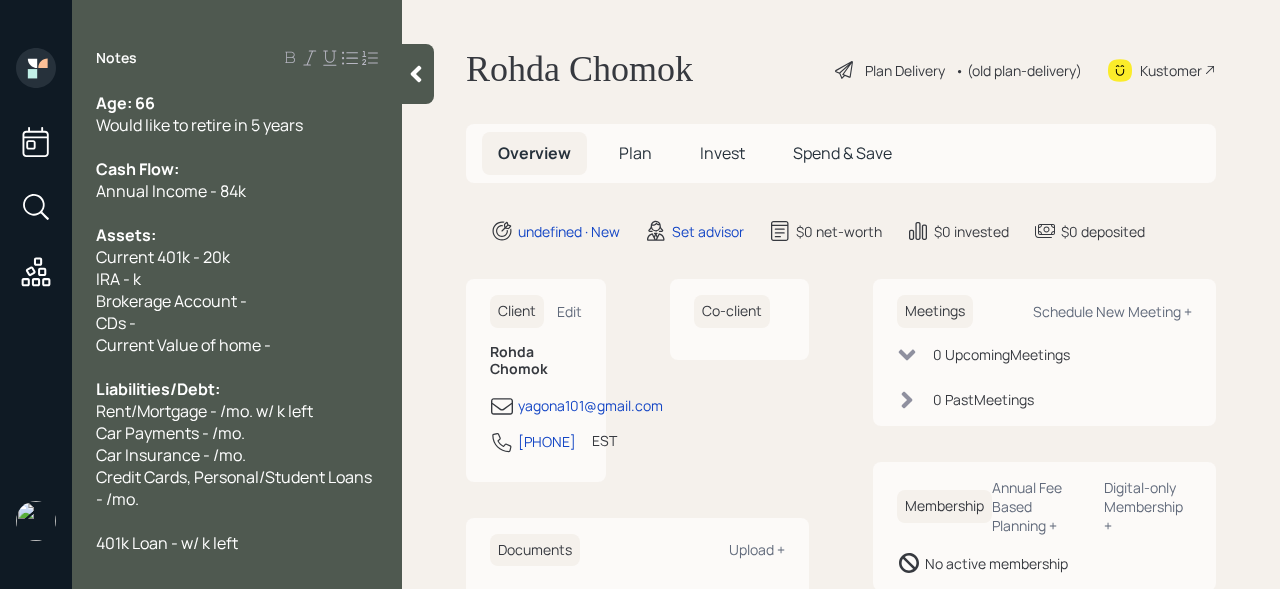 scroll, scrollTop: 0, scrollLeft: 0, axis: both 